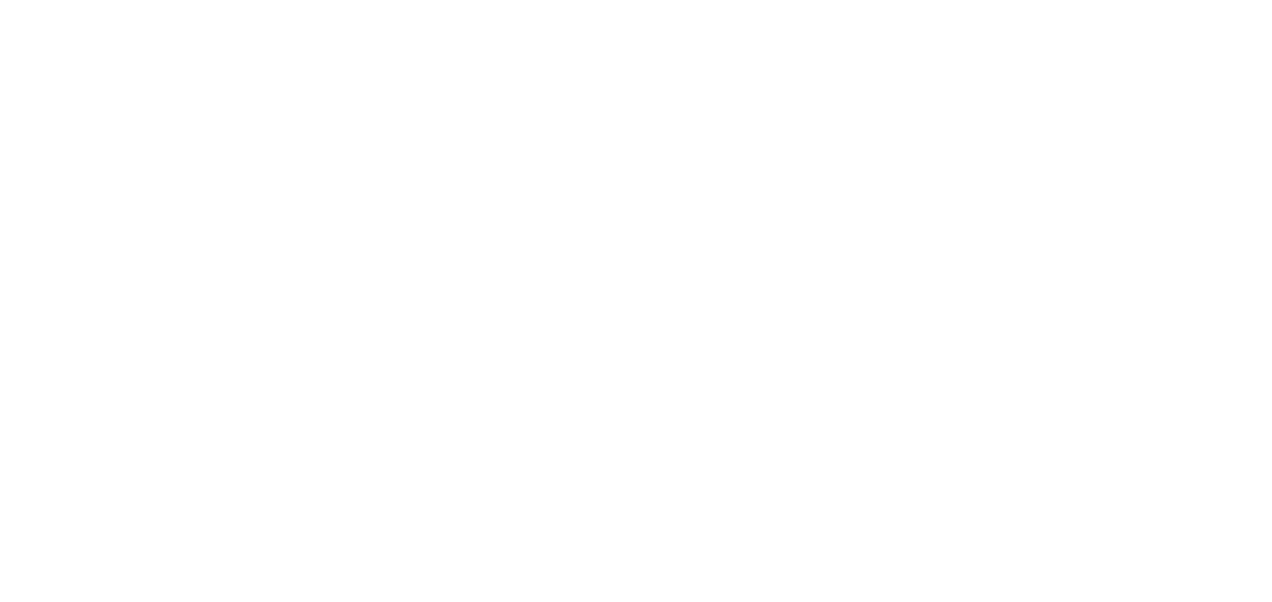 scroll, scrollTop: 0, scrollLeft: 0, axis: both 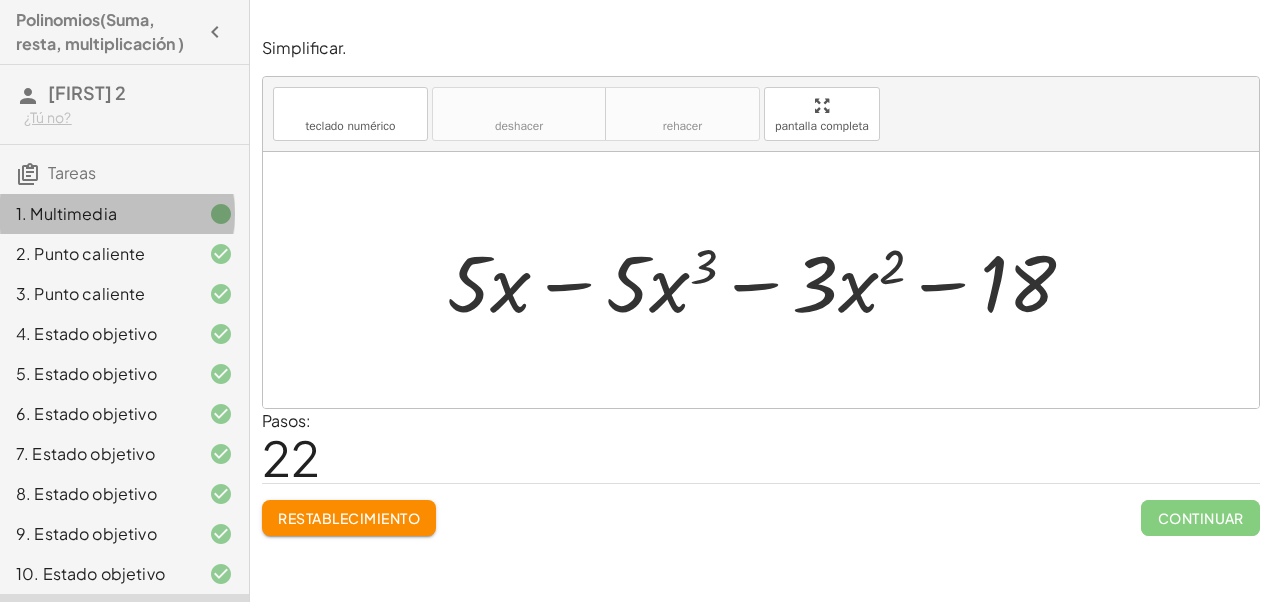 click on "1. Multimedia" 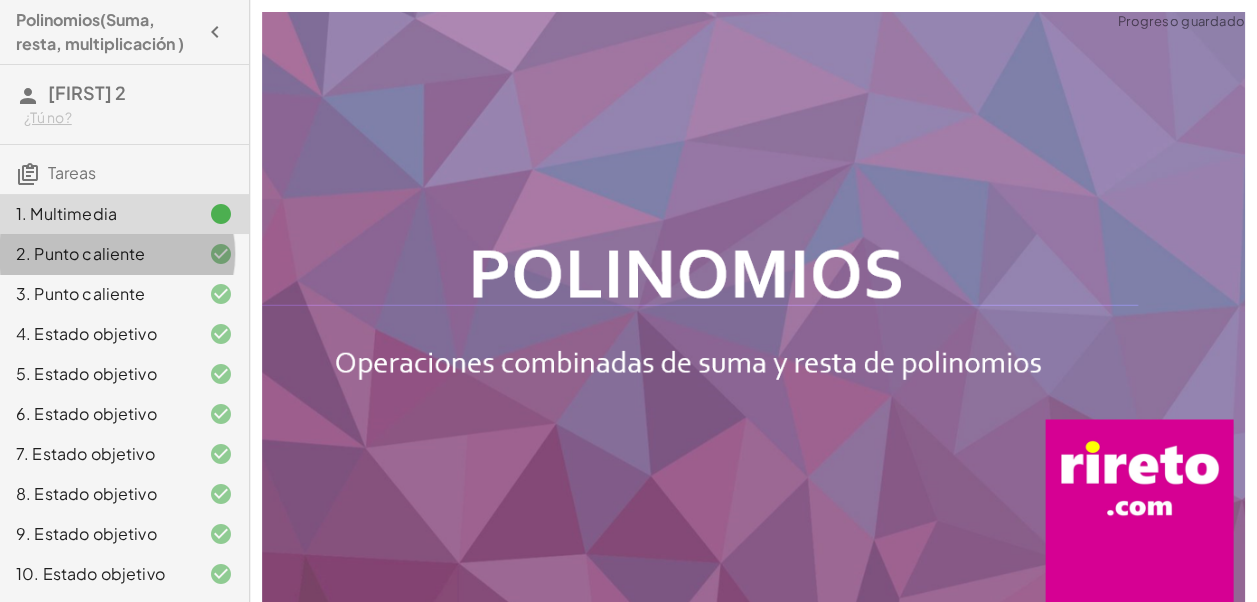 click on "2. Punto caliente" 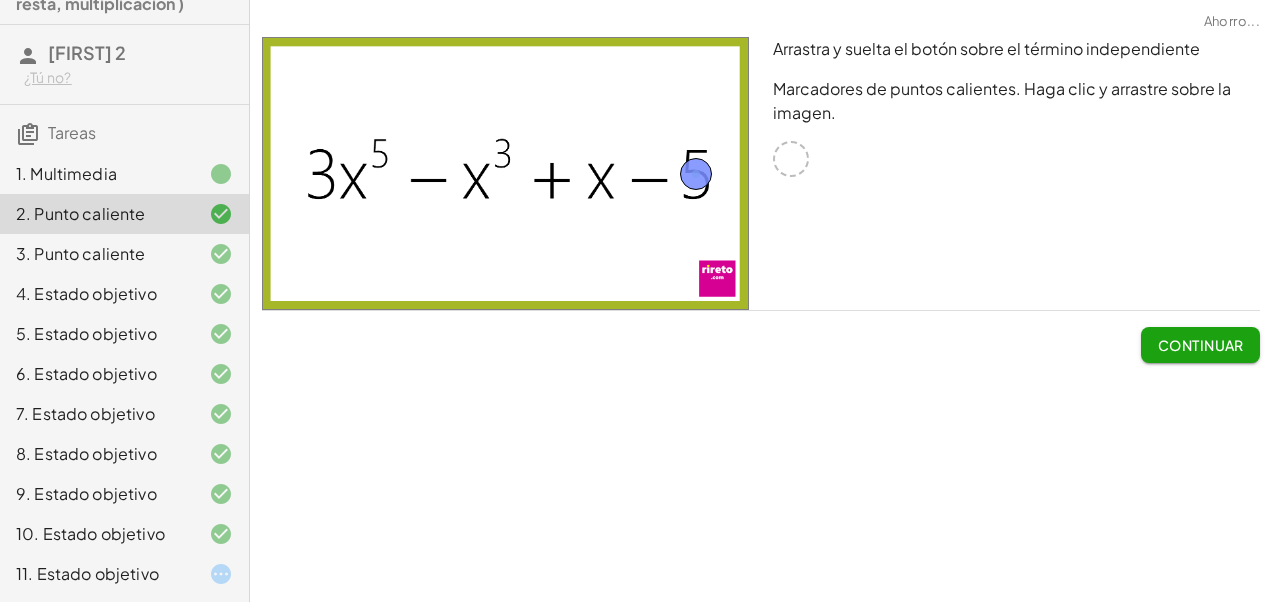 scroll, scrollTop: 80, scrollLeft: 0, axis: vertical 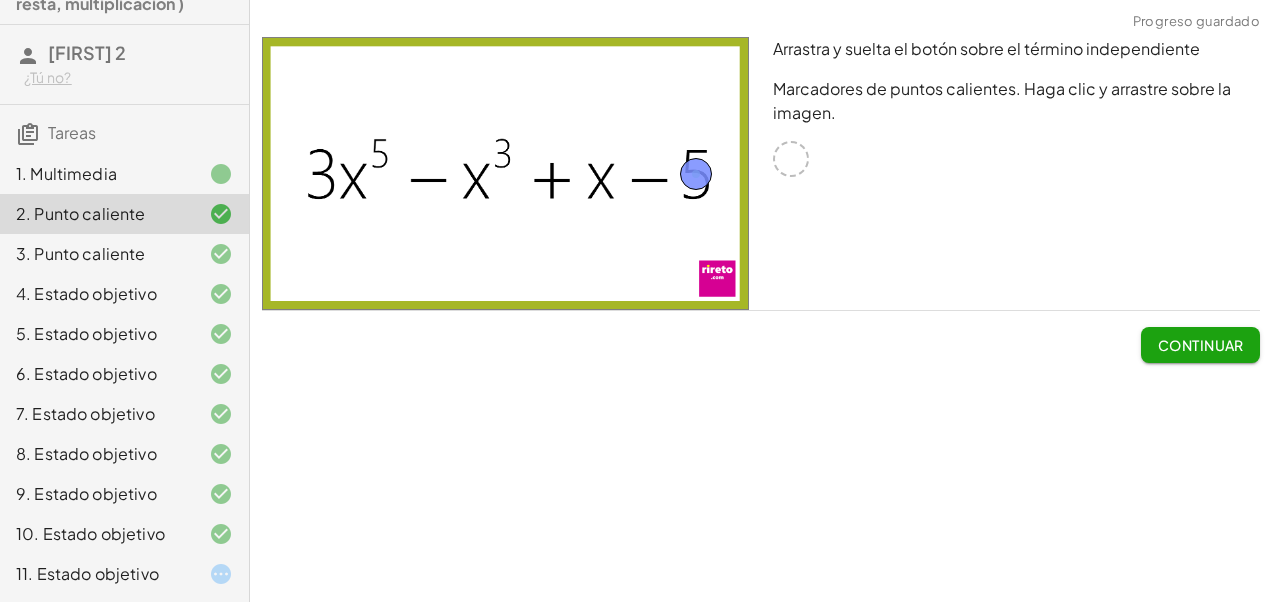 click 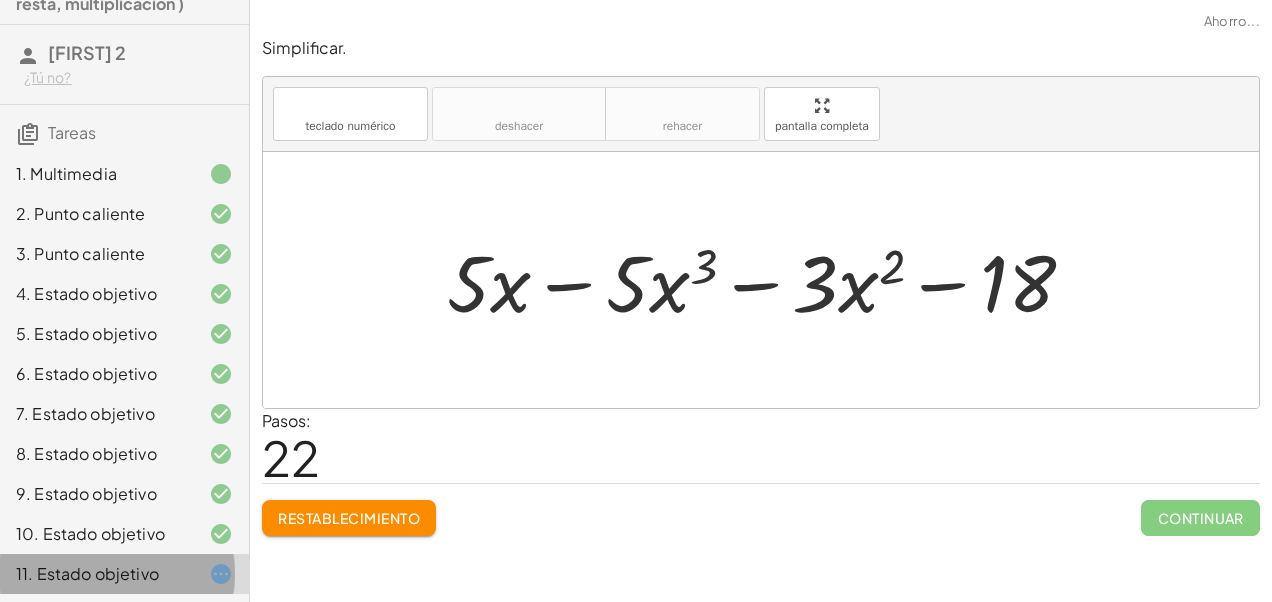 click 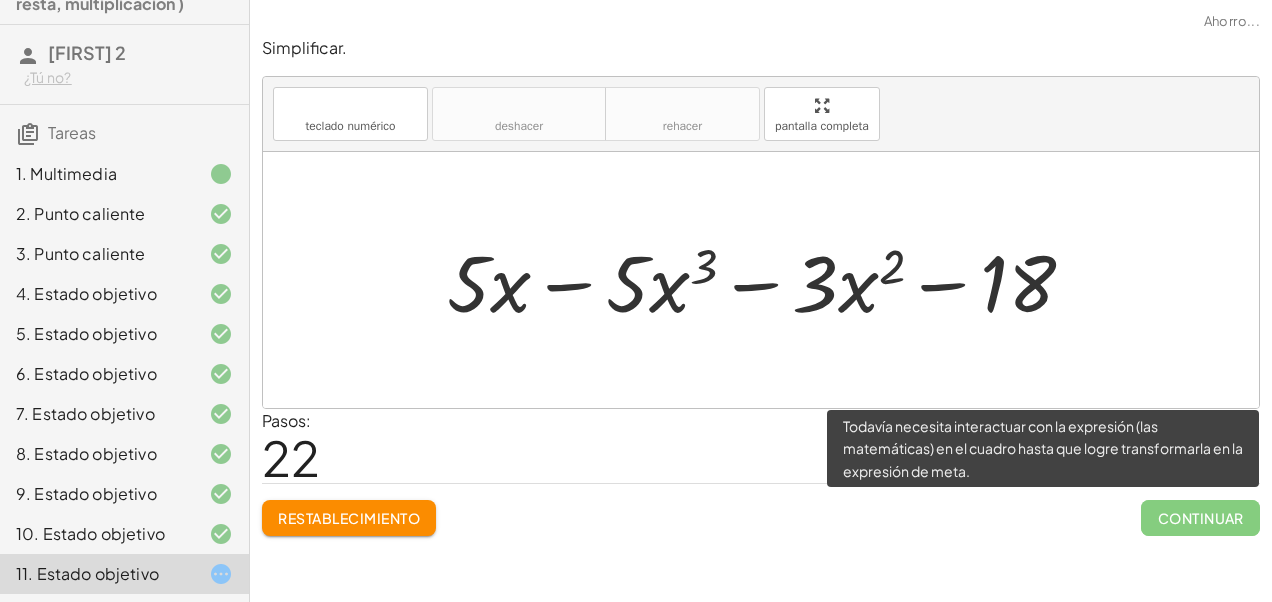click on "Continuar" 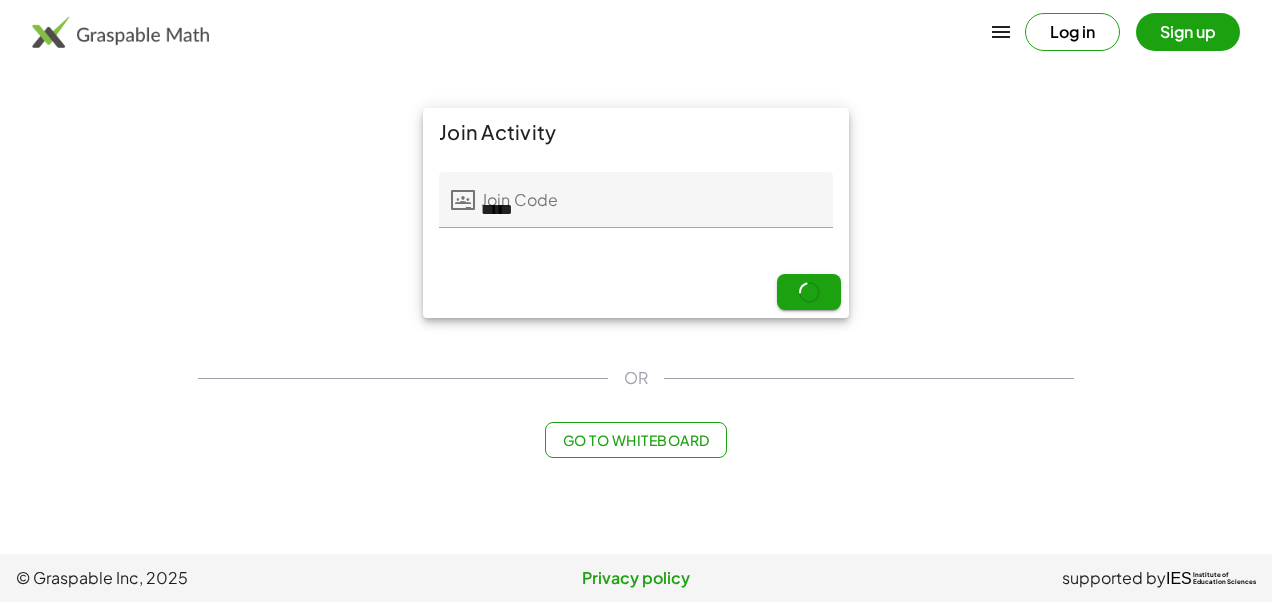 scroll, scrollTop: 0, scrollLeft: 0, axis: both 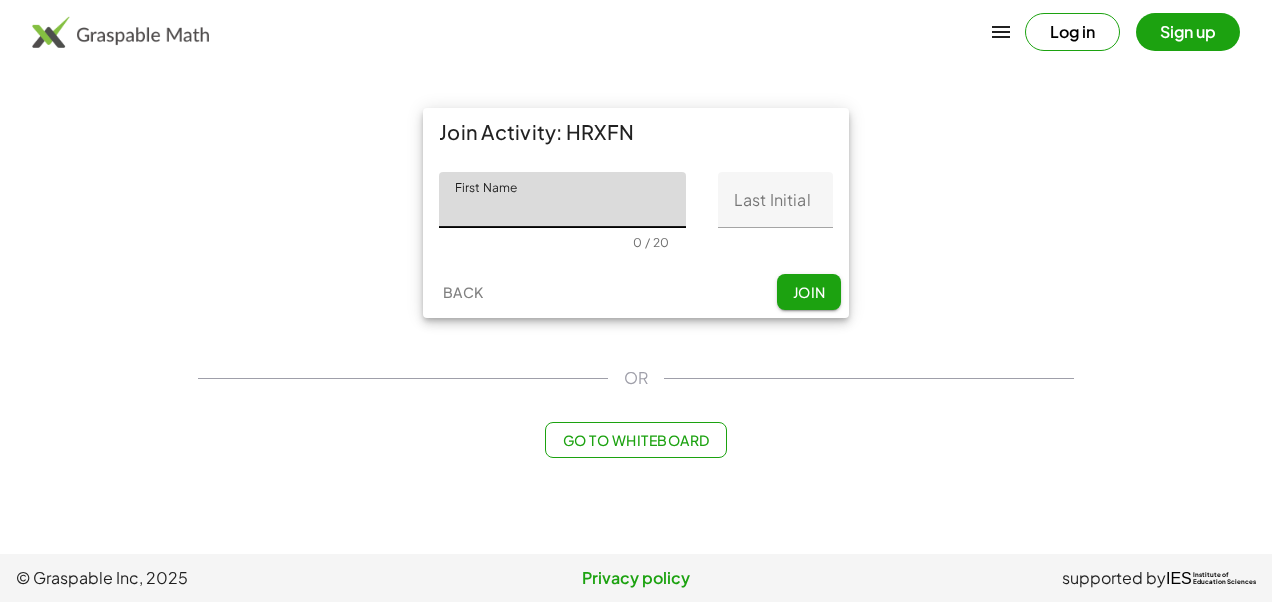 click on "First Name" 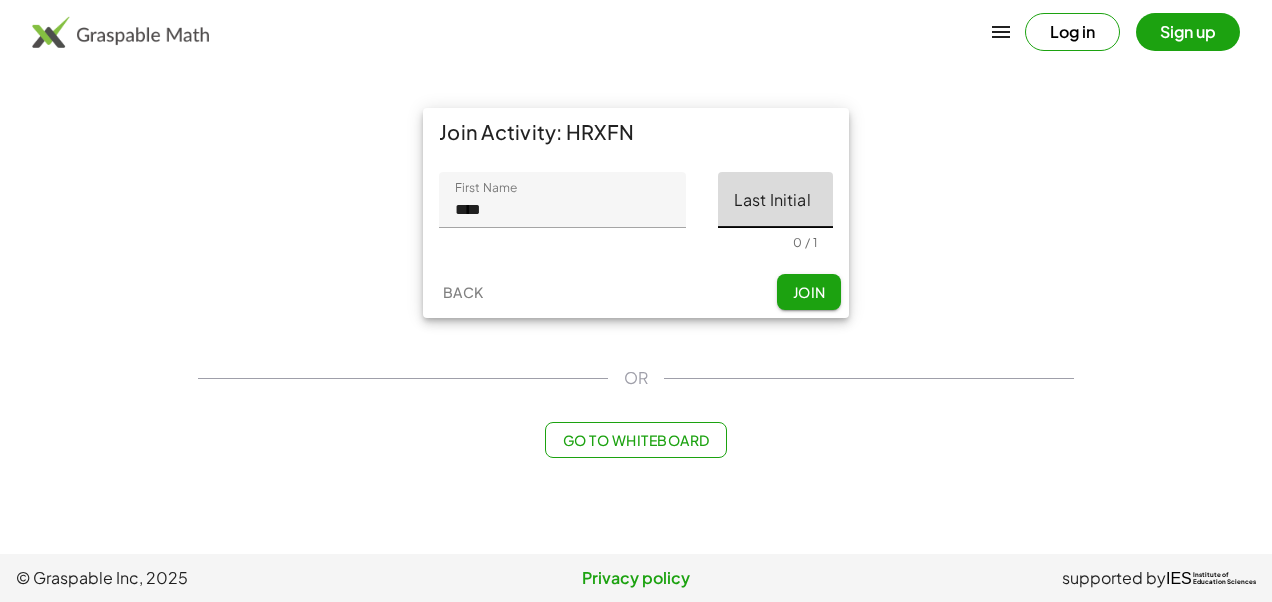 click on "Last Initial" 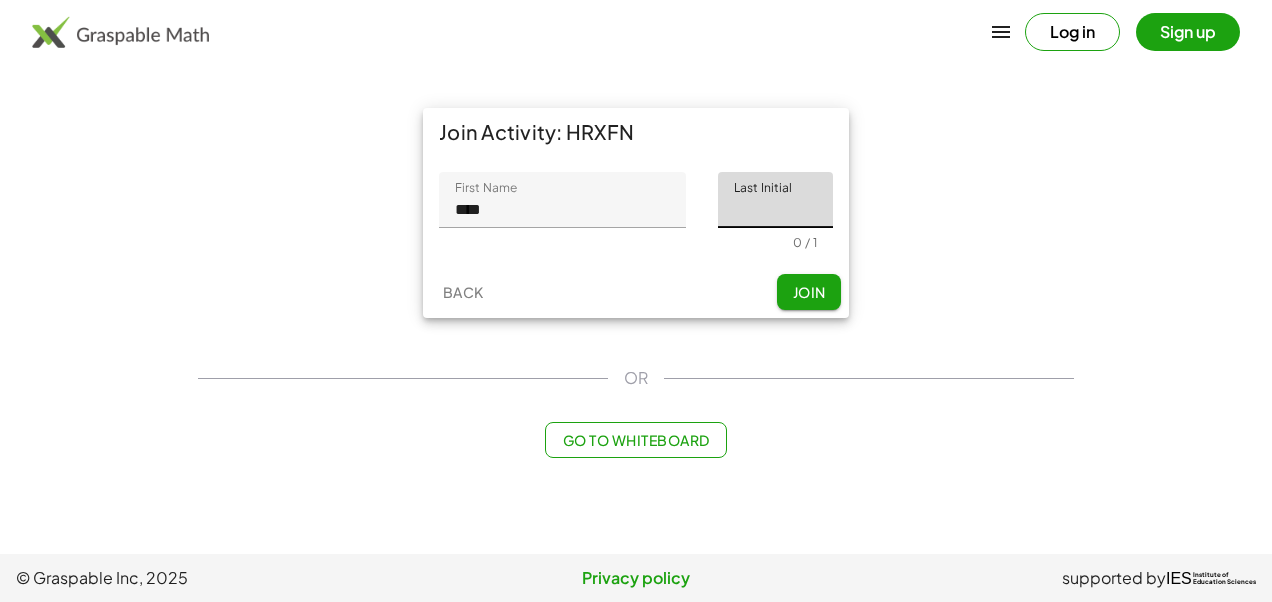 type on "*" 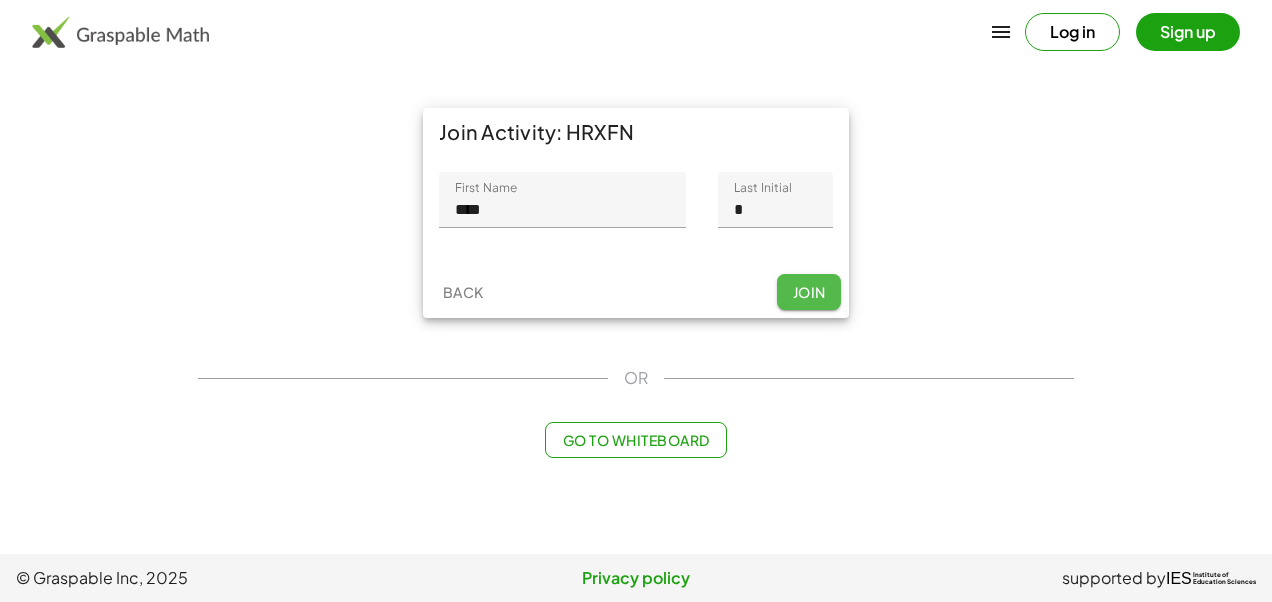 click on "Join" 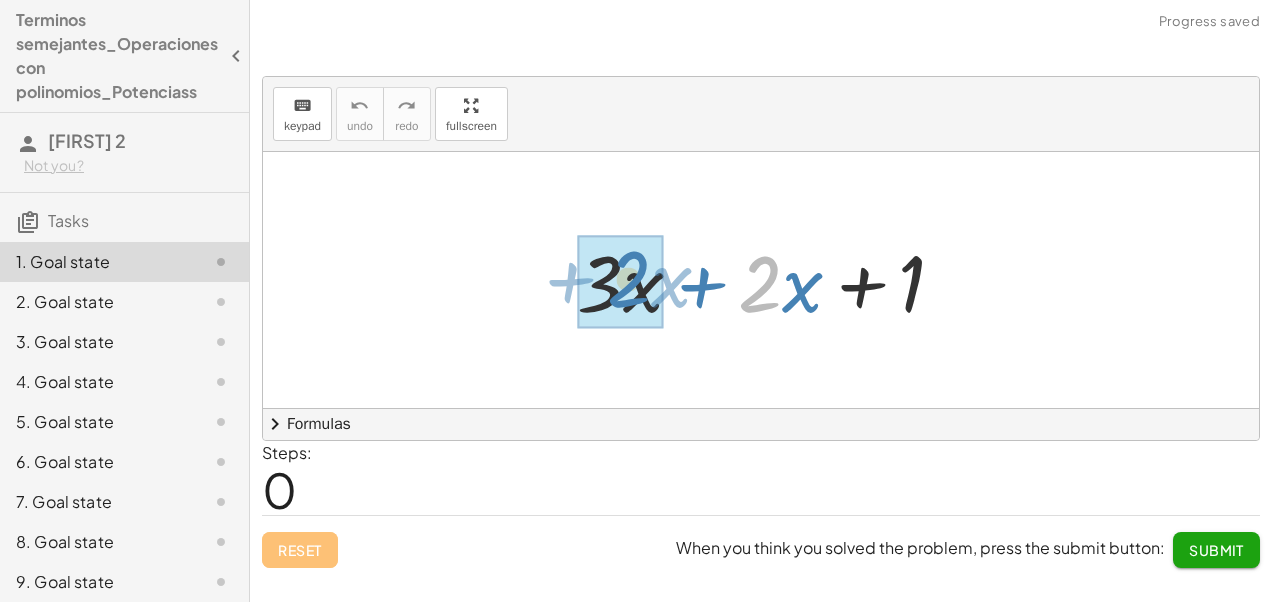 drag, startPoint x: 758, startPoint y: 296, endPoint x: 620, endPoint y: 291, distance: 138.09055 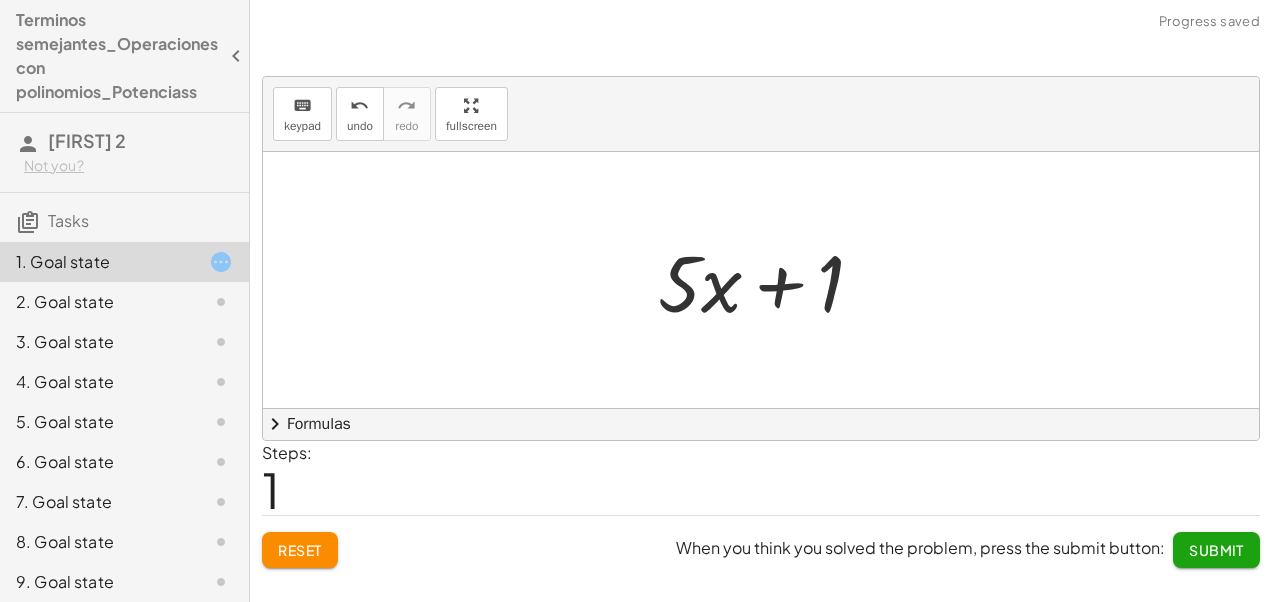 click at bounding box center (768, 280) 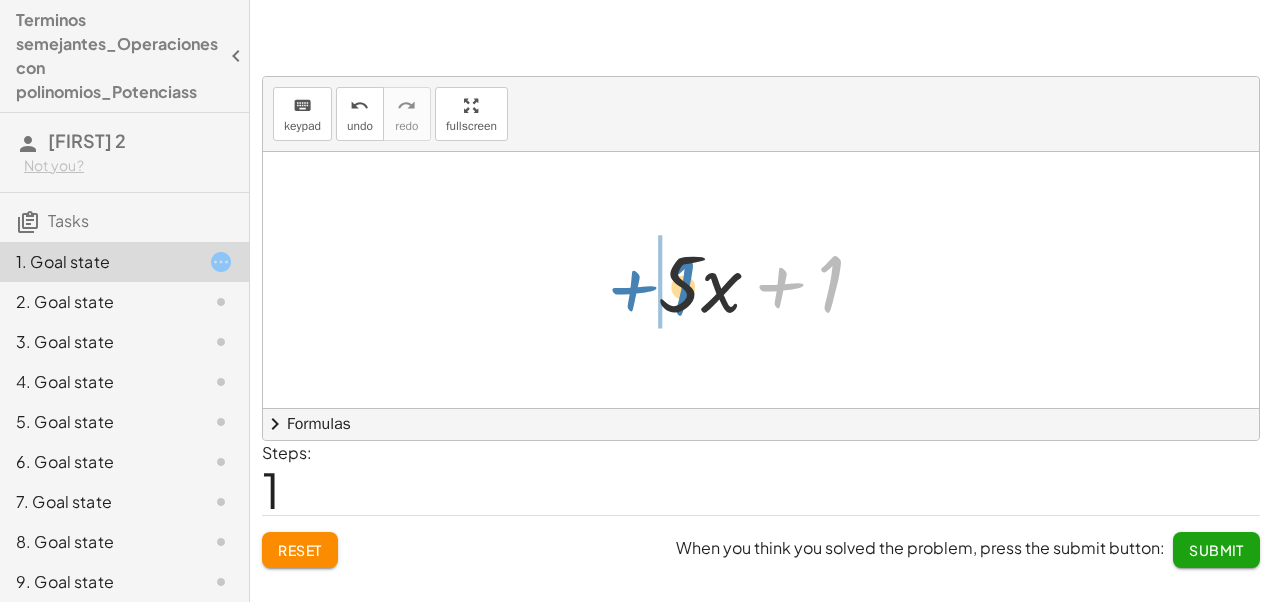 drag, startPoint x: 832, startPoint y: 280, endPoint x: 684, endPoint y: 283, distance: 148.0304 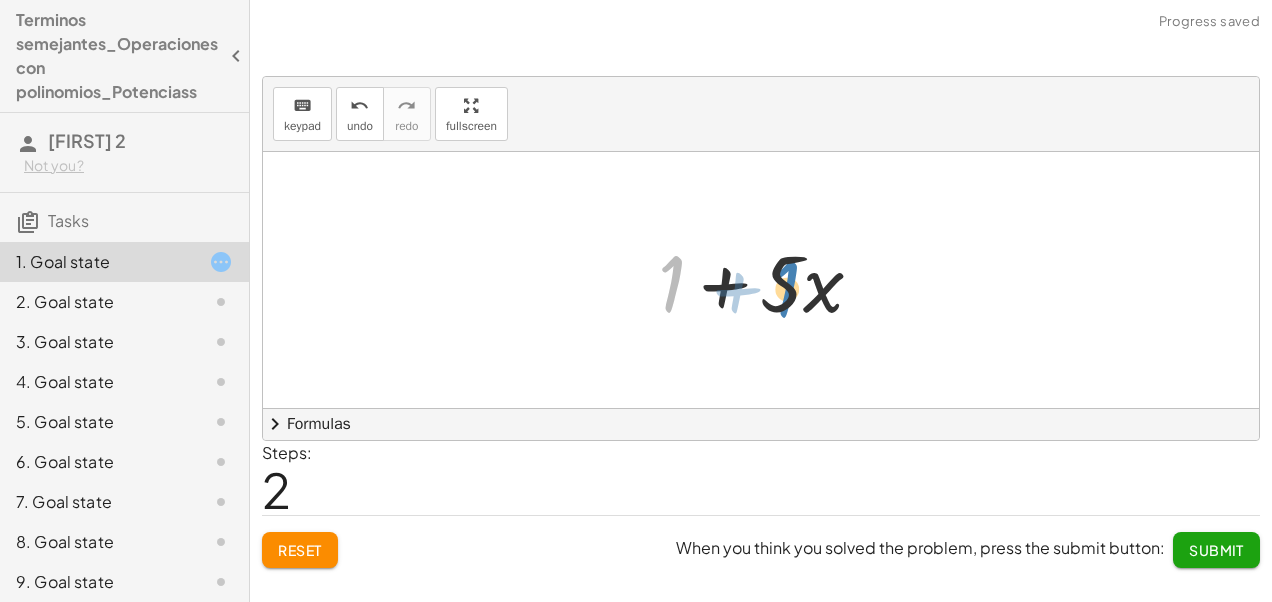 drag, startPoint x: 671, startPoint y: 283, endPoint x: 788, endPoint y: 288, distance: 117.10679 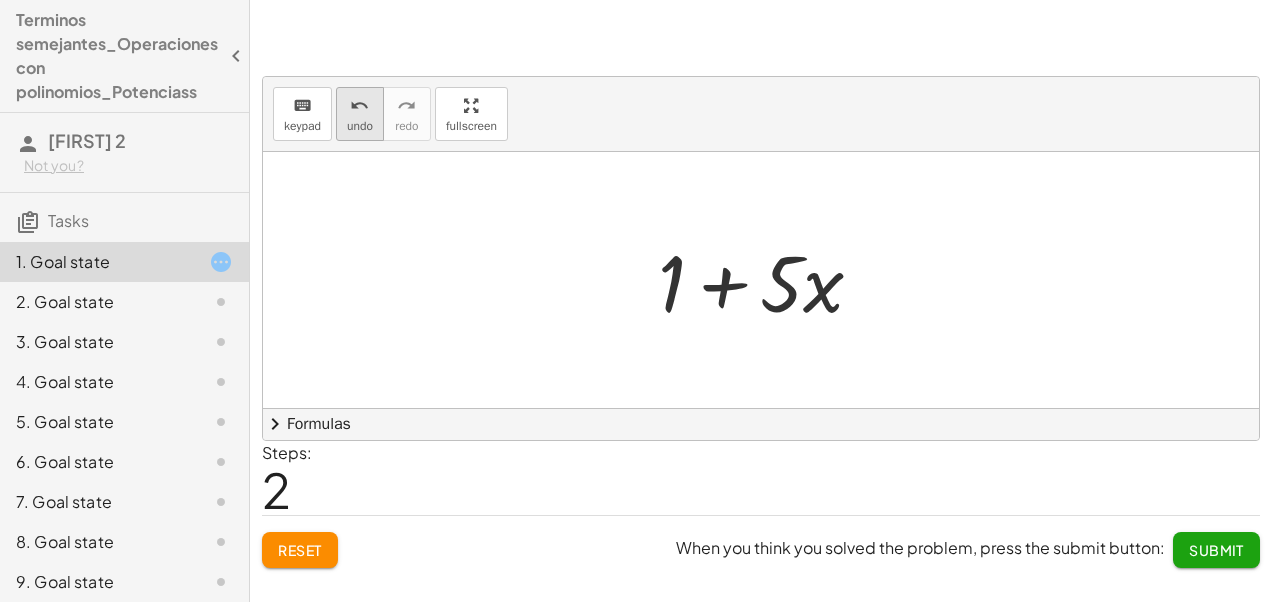 click on "undo undo" at bounding box center [360, 114] 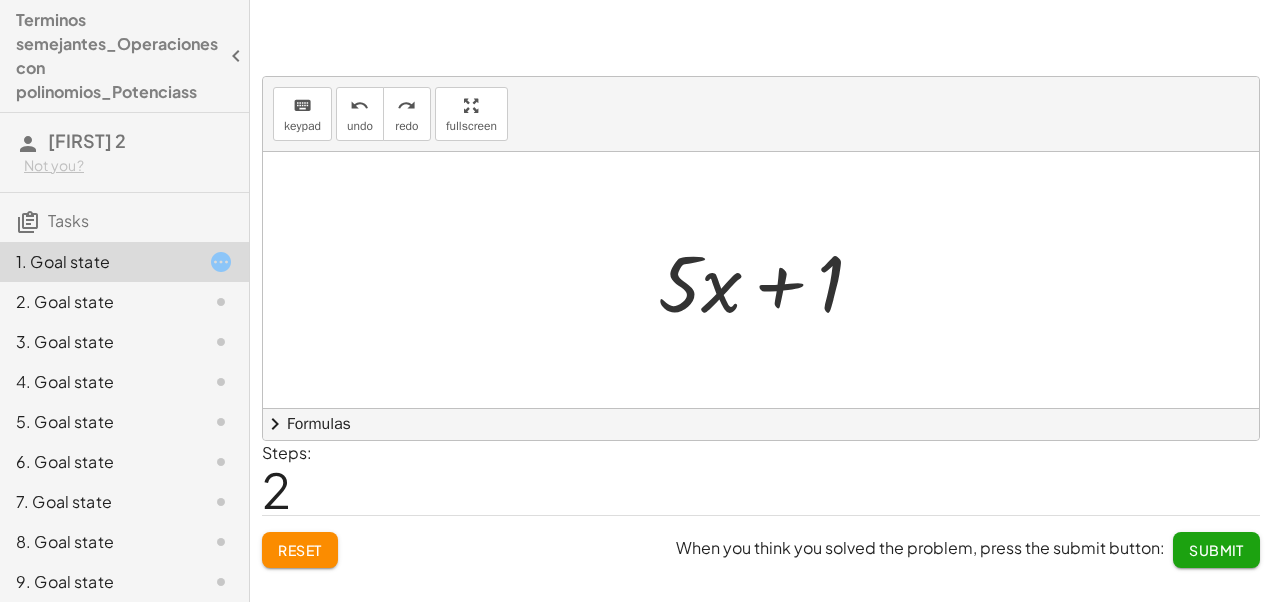 click on "Reset" at bounding box center [300, 550] 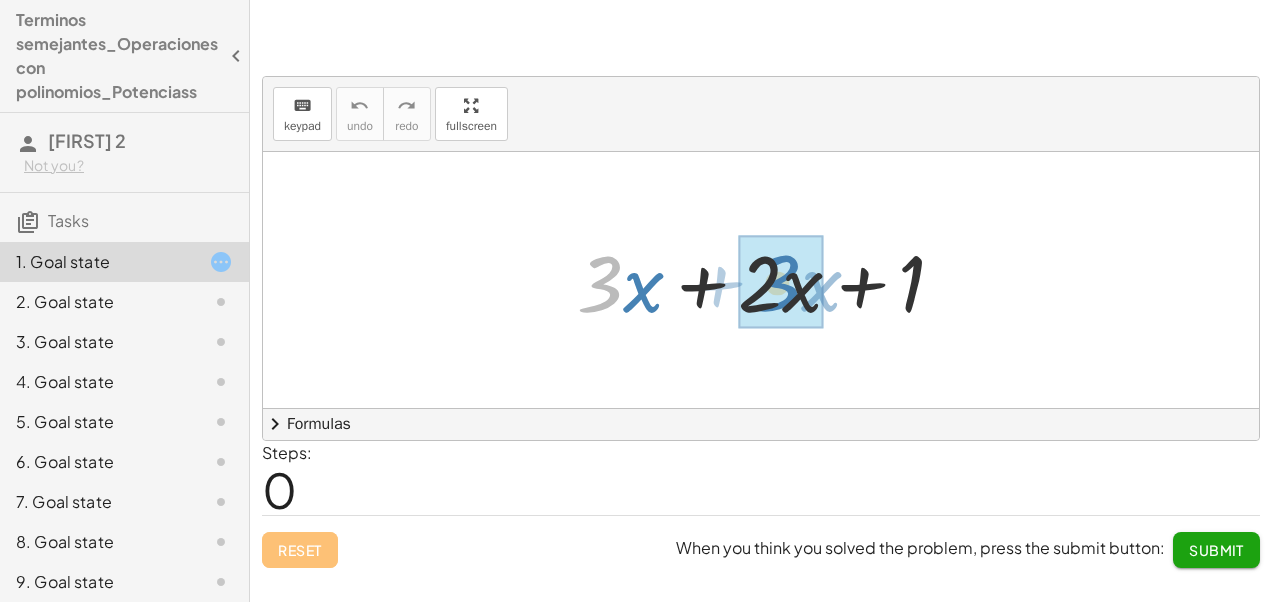 drag, startPoint x: 608, startPoint y: 287, endPoint x: 786, endPoint y: 286, distance: 178.0028 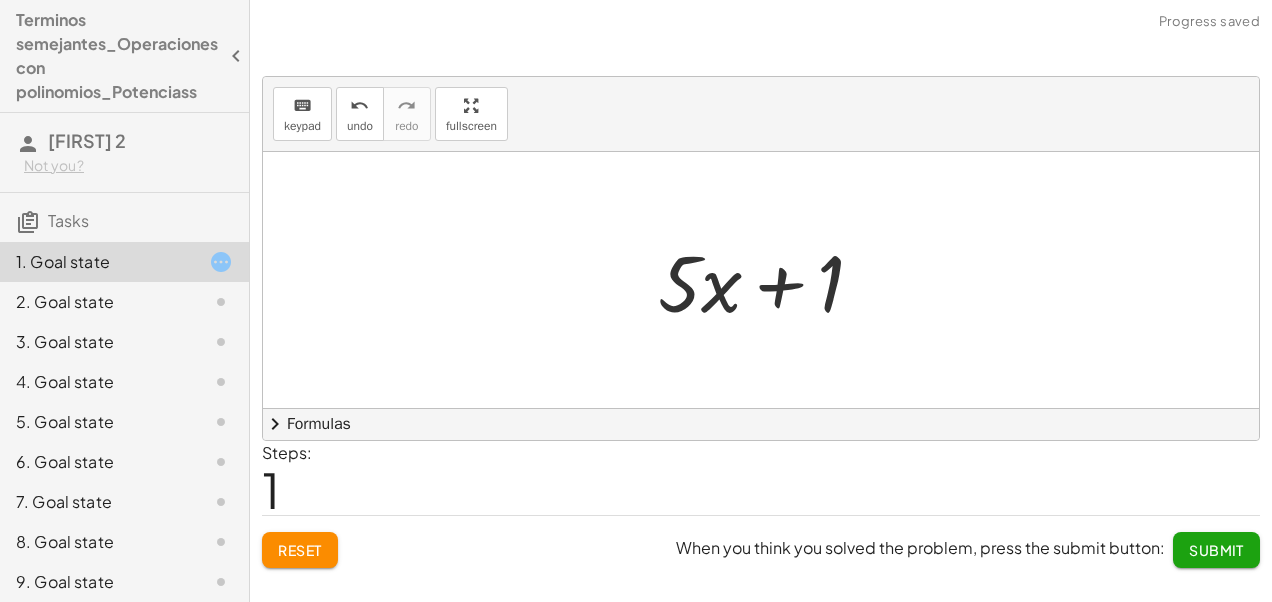 click at bounding box center [761, 280] 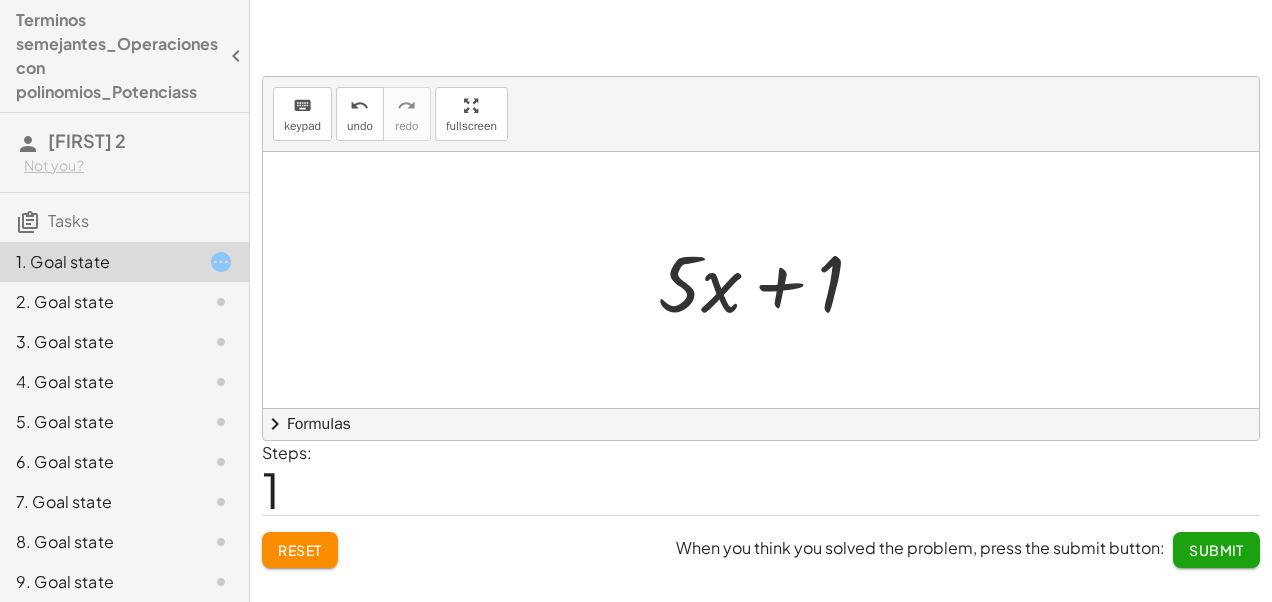 click at bounding box center (761, 280) 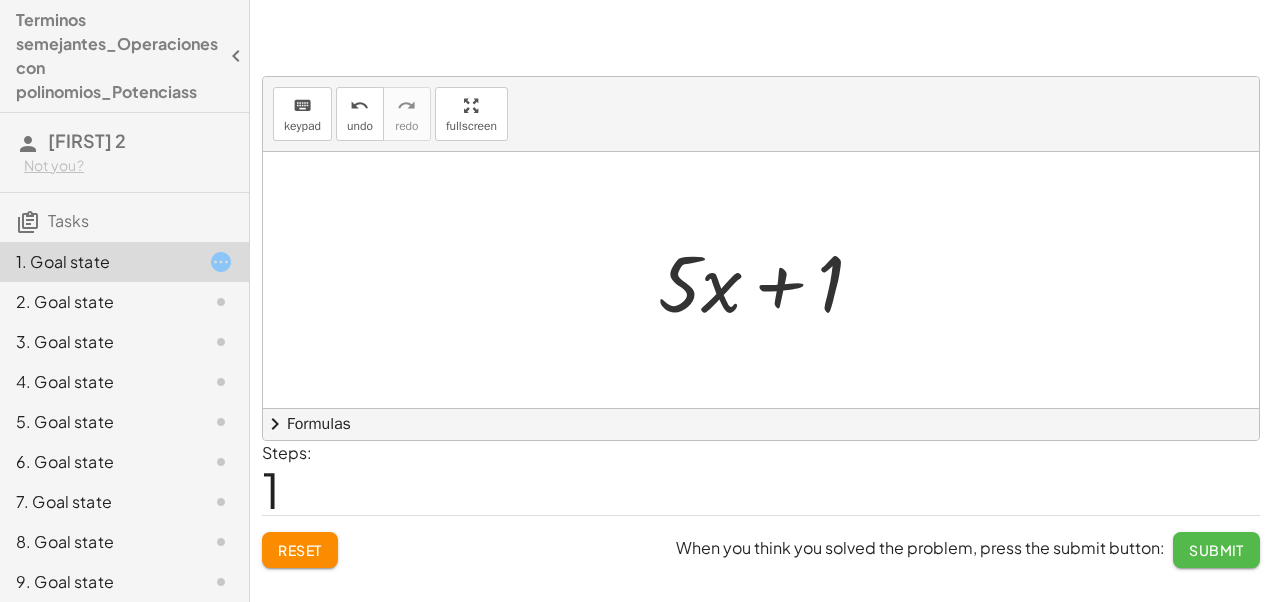 click on "Submit" 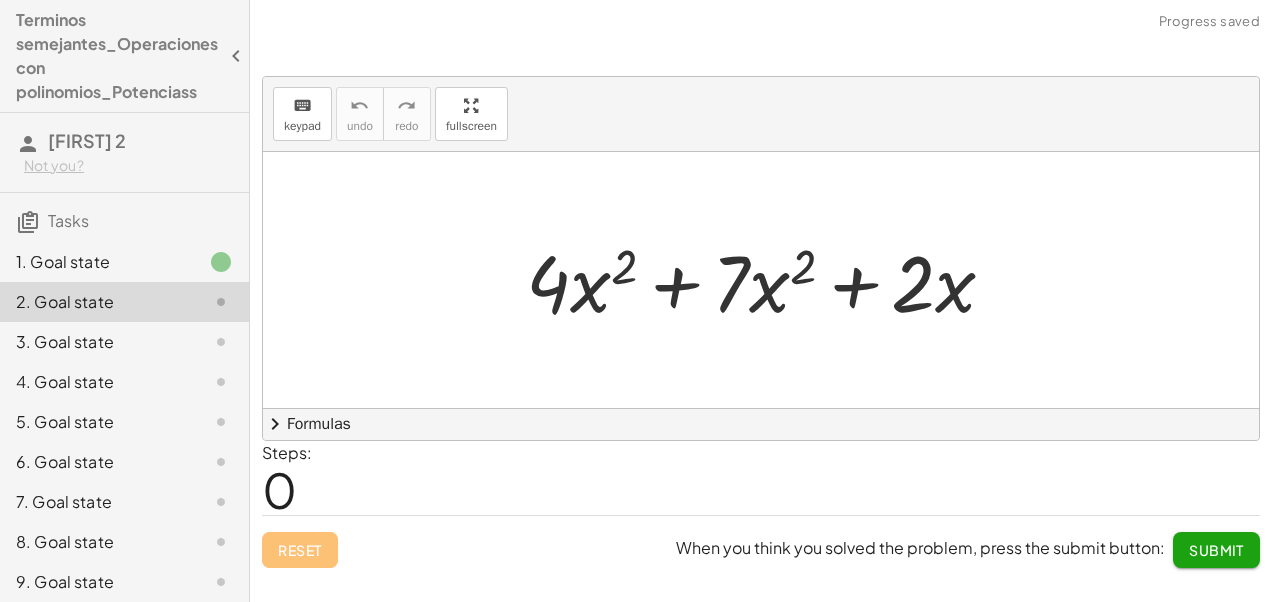 click on "1. Goal state" 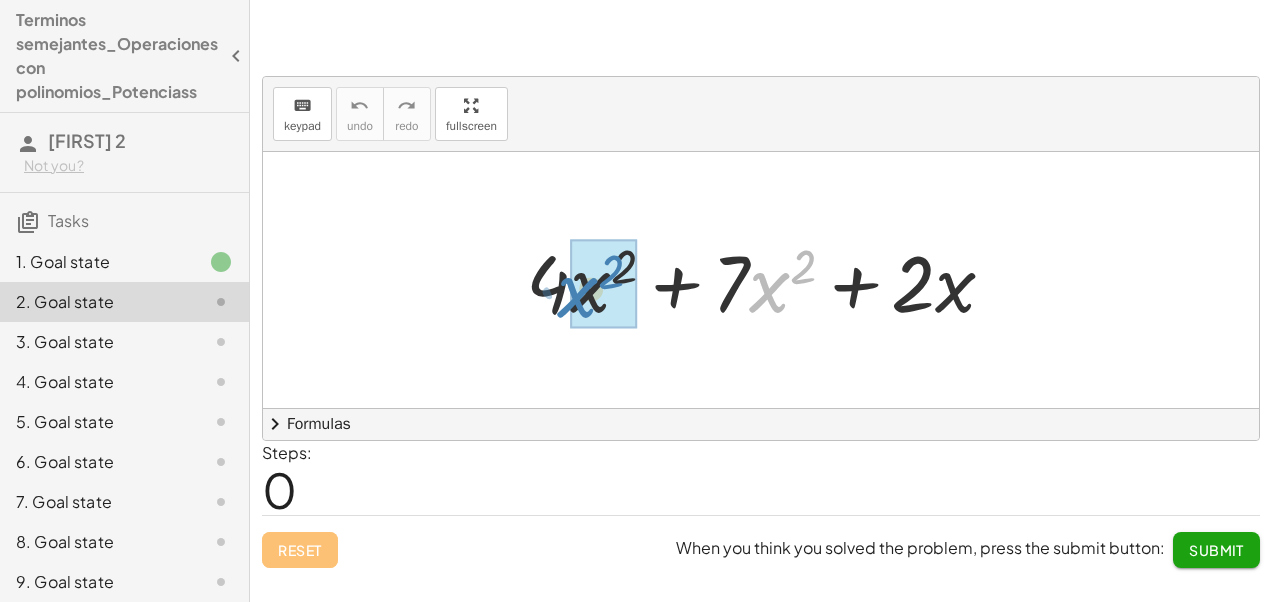drag, startPoint x: 775, startPoint y: 294, endPoint x: 584, endPoint y: 299, distance: 191.06543 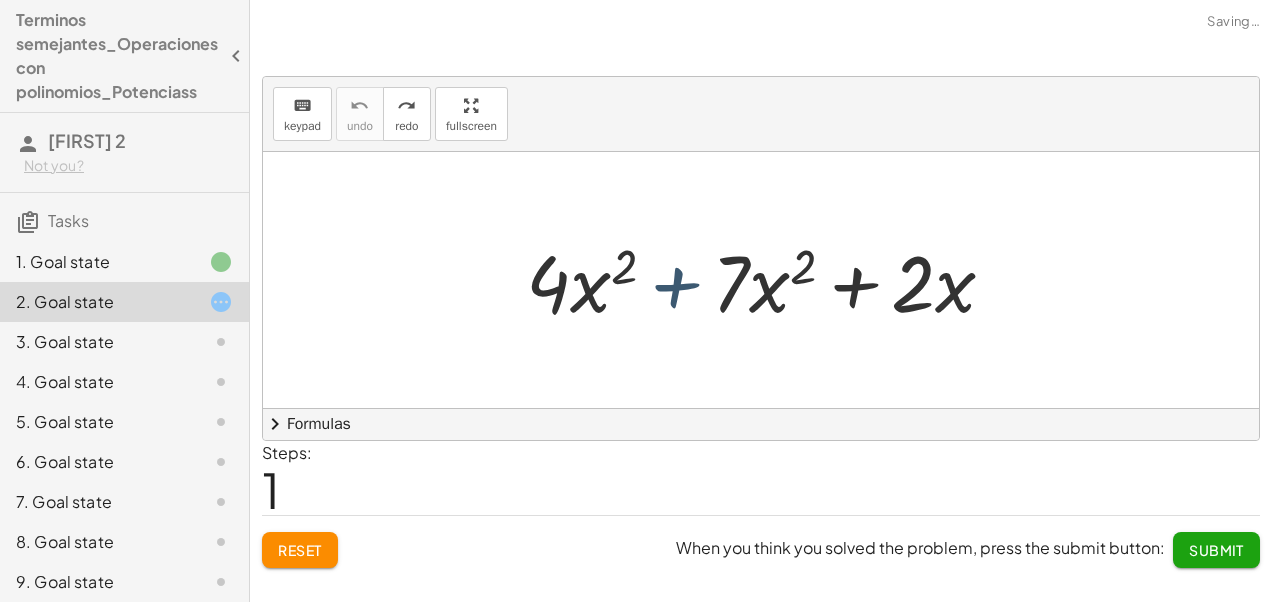 click at bounding box center [768, 280] 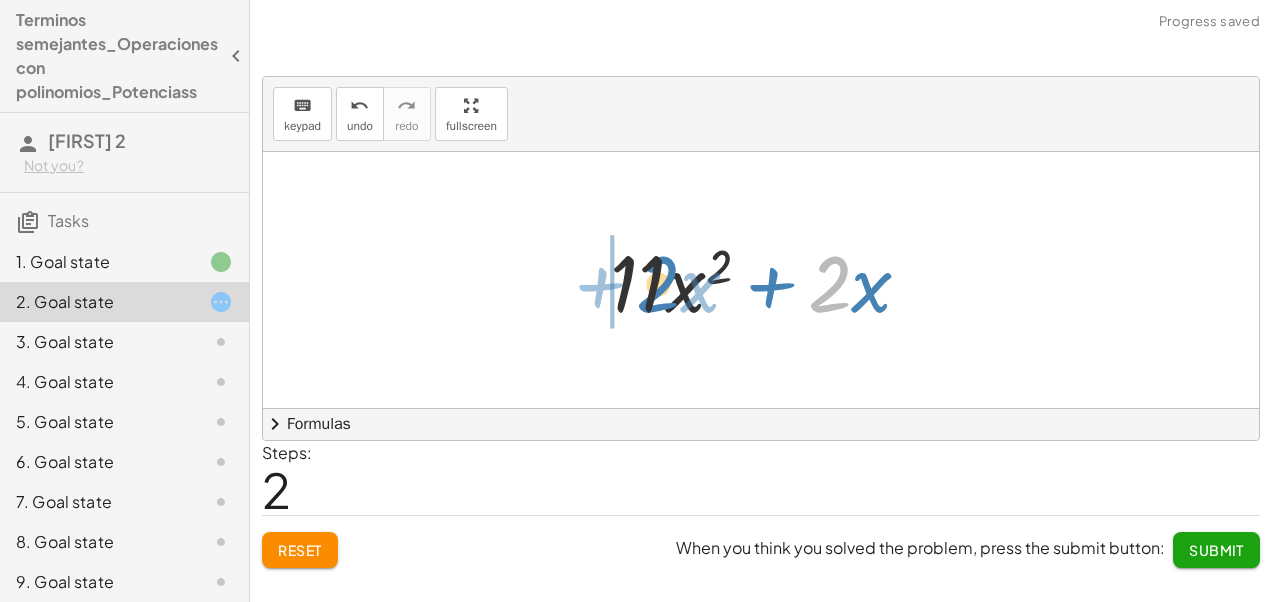 drag, startPoint x: 830, startPoint y: 293, endPoint x: 658, endPoint y: 293, distance: 172 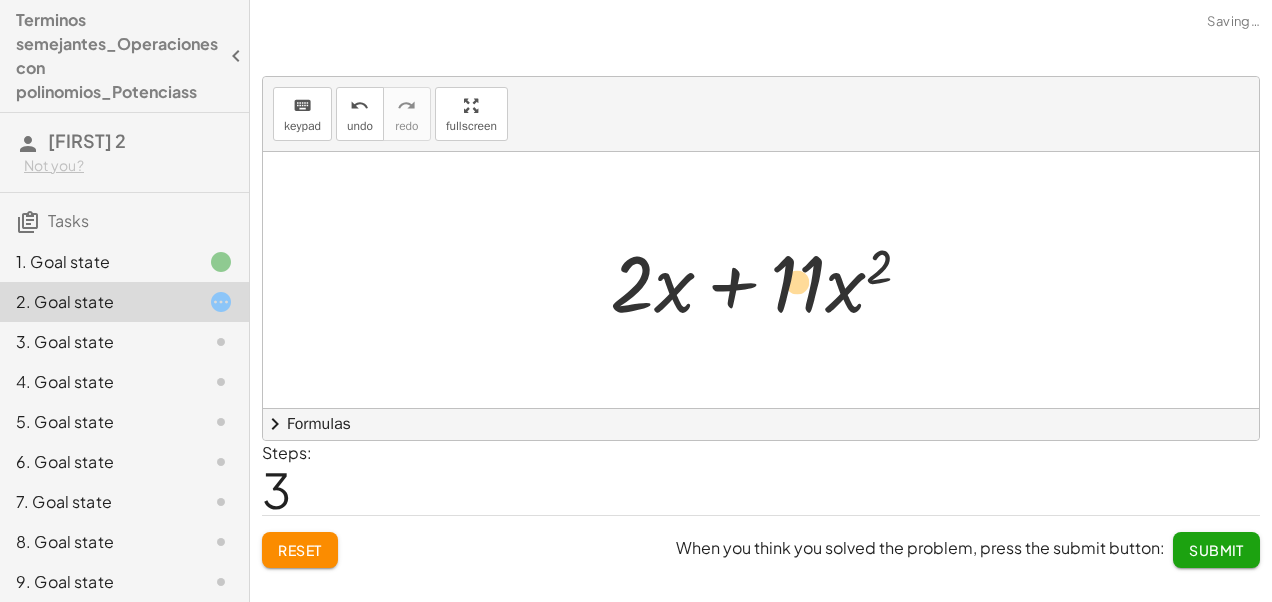 drag, startPoint x: 628, startPoint y: 287, endPoint x: 794, endPoint y: 285, distance: 166.01205 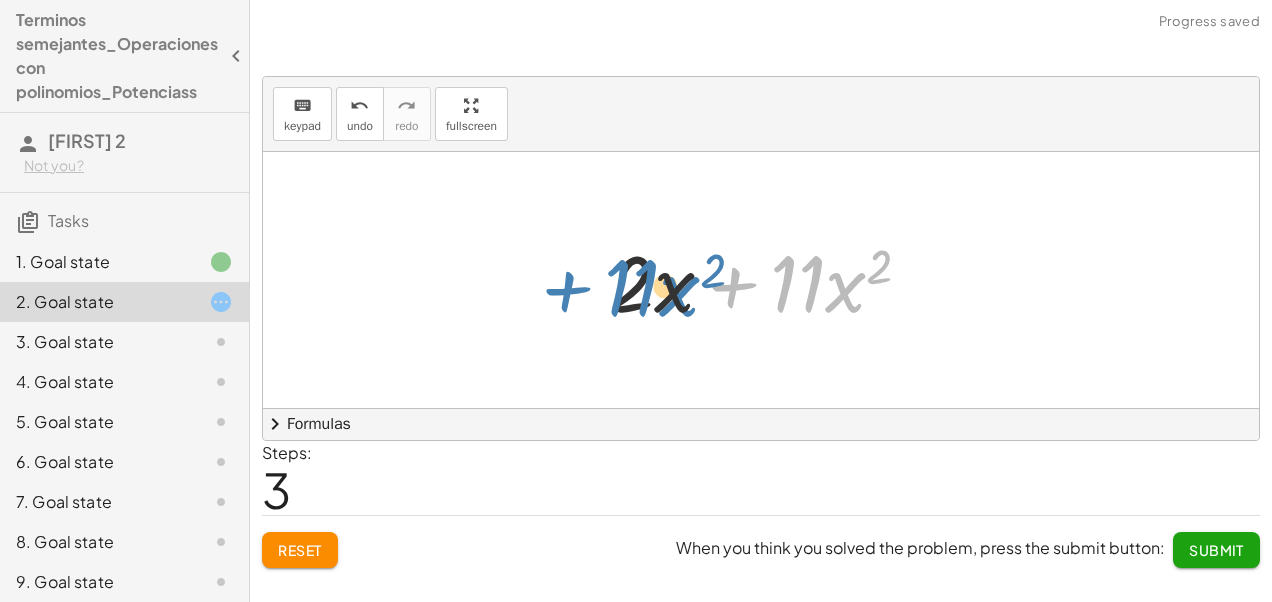 drag, startPoint x: 756, startPoint y: 284, endPoint x: 590, endPoint y: 288, distance: 166.04819 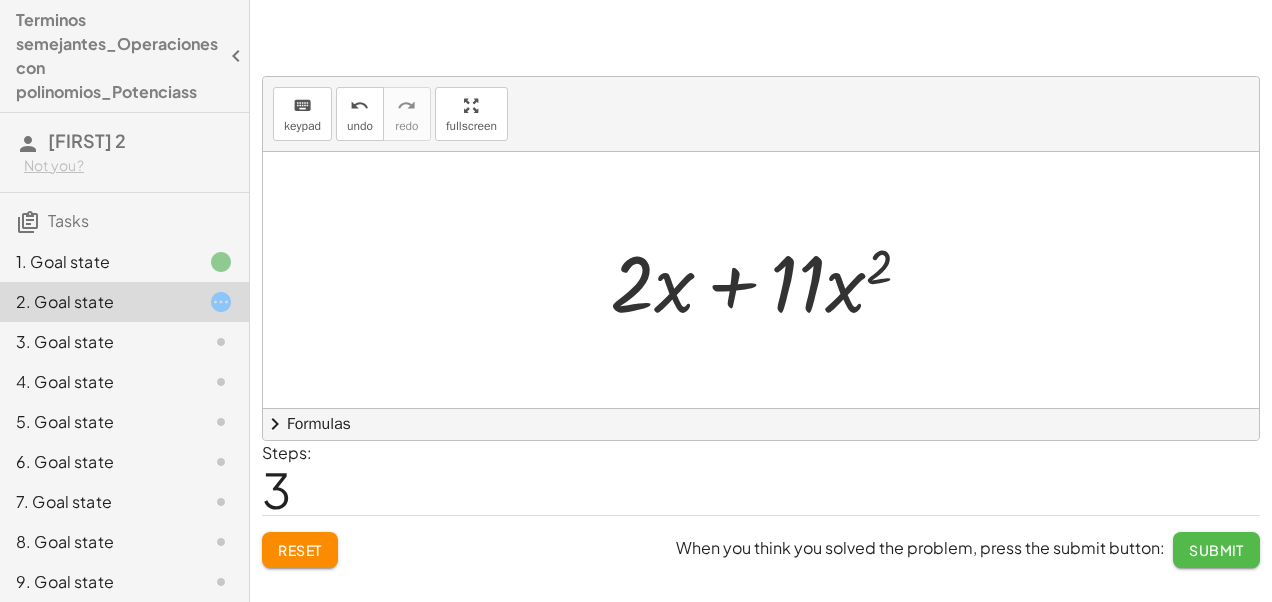 click on "Submit" 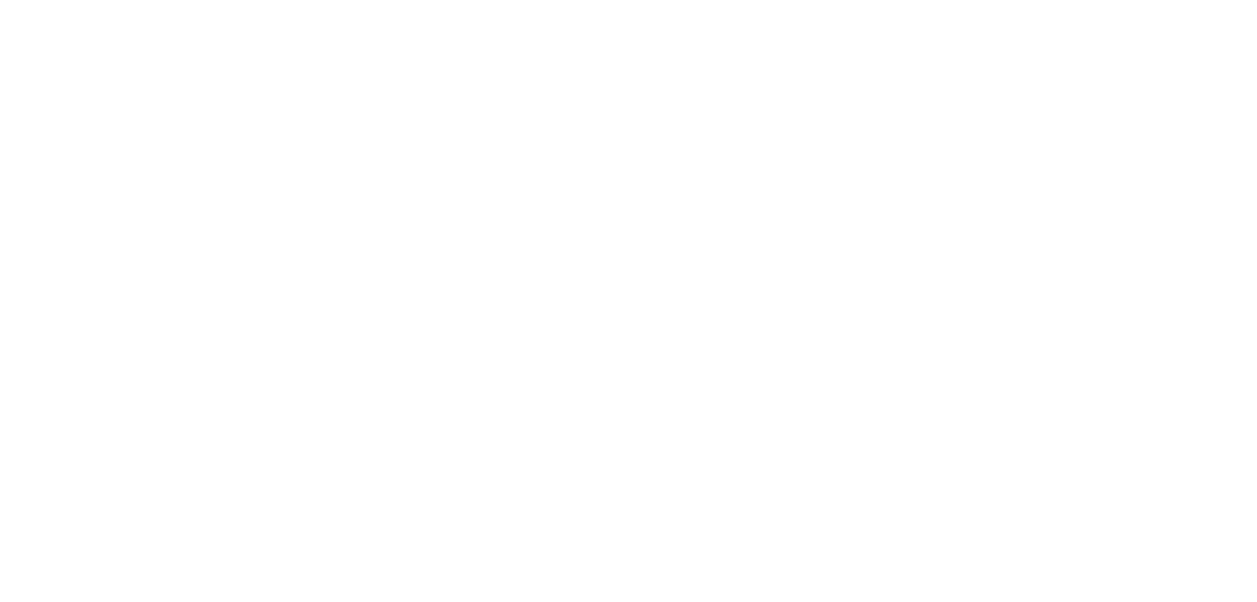 scroll, scrollTop: 0, scrollLeft: 0, axis: both 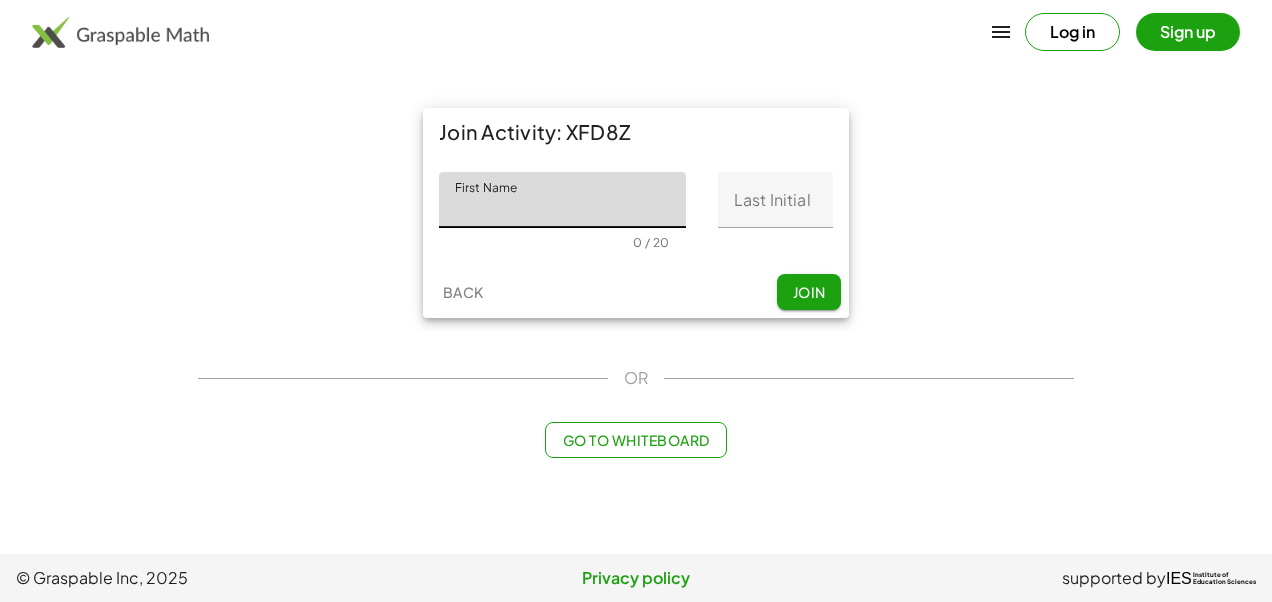 click on "First Name" 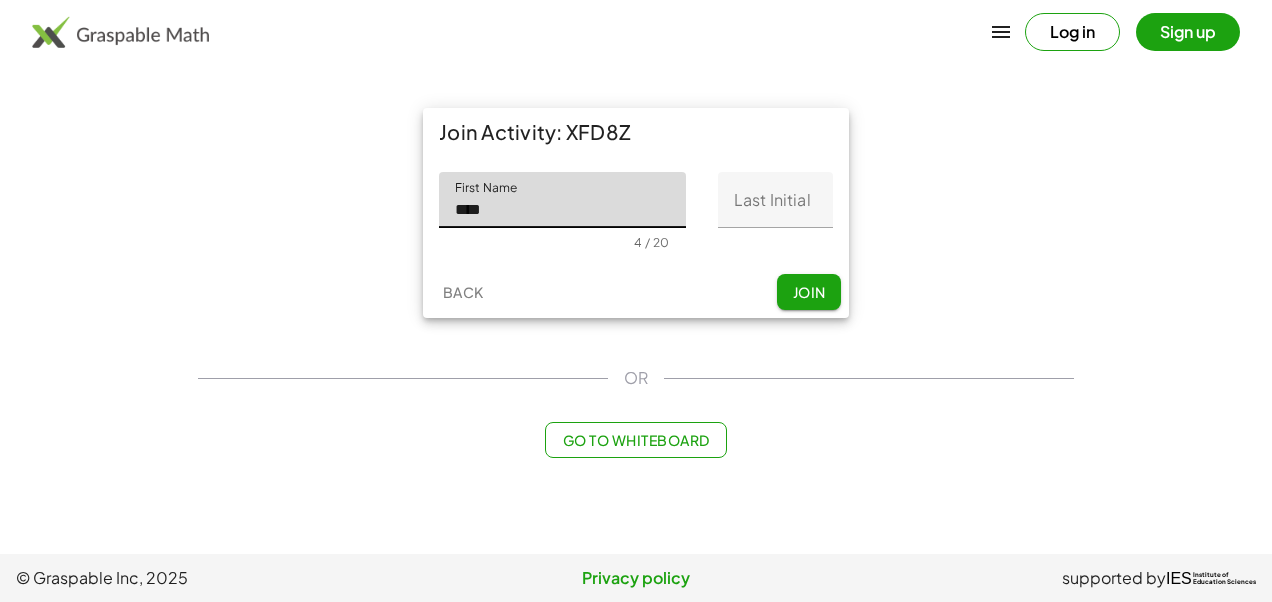 click on "Last Initial" 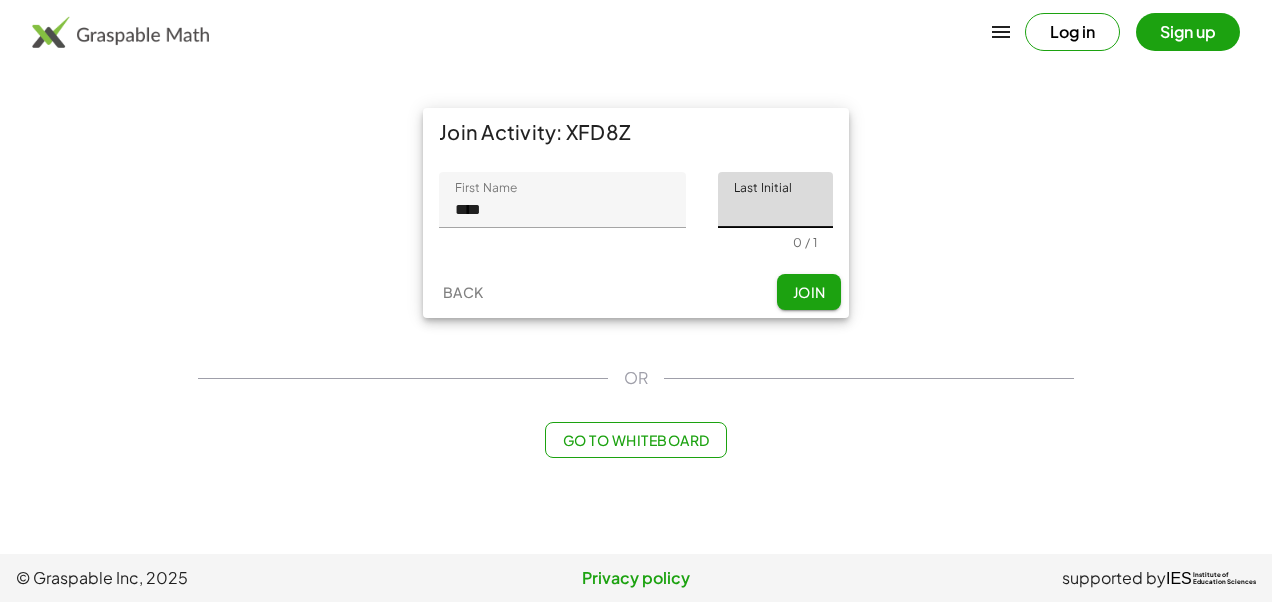 type on "*" 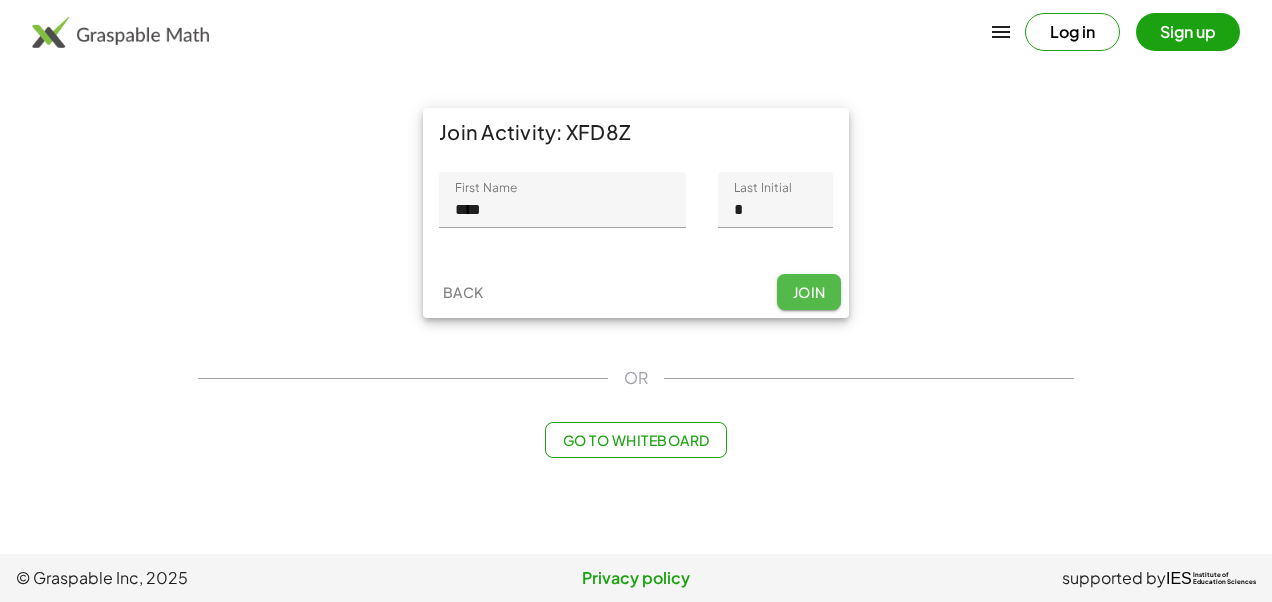 click on "Join" 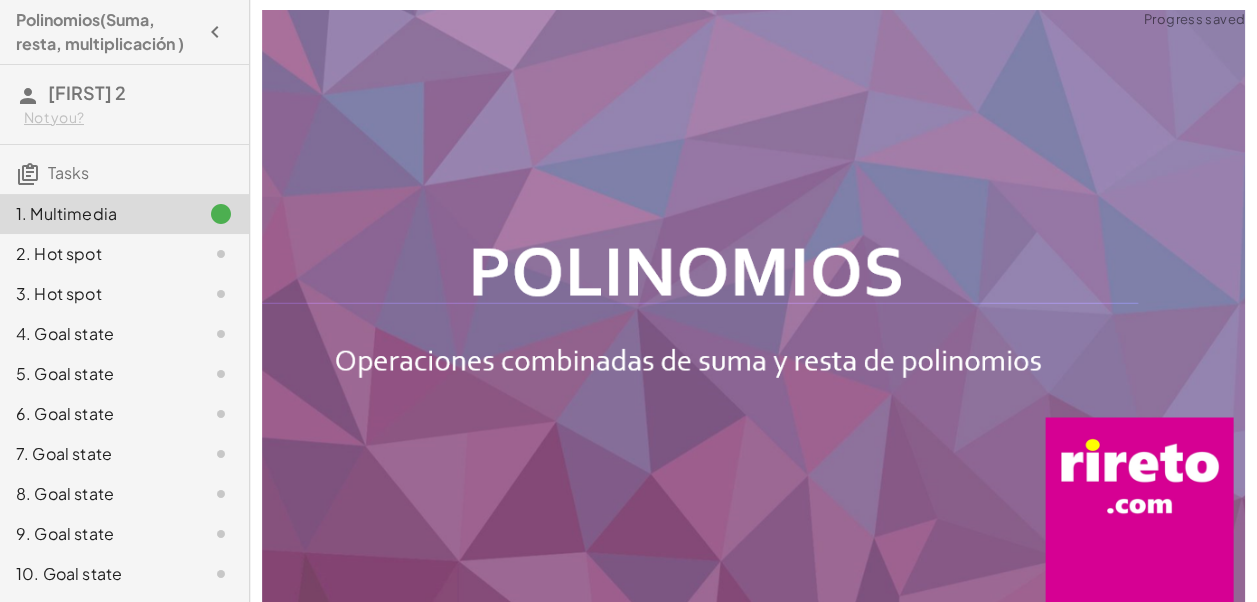 scroll, scrollTop: 0, scrollLeft: 0, axis: both 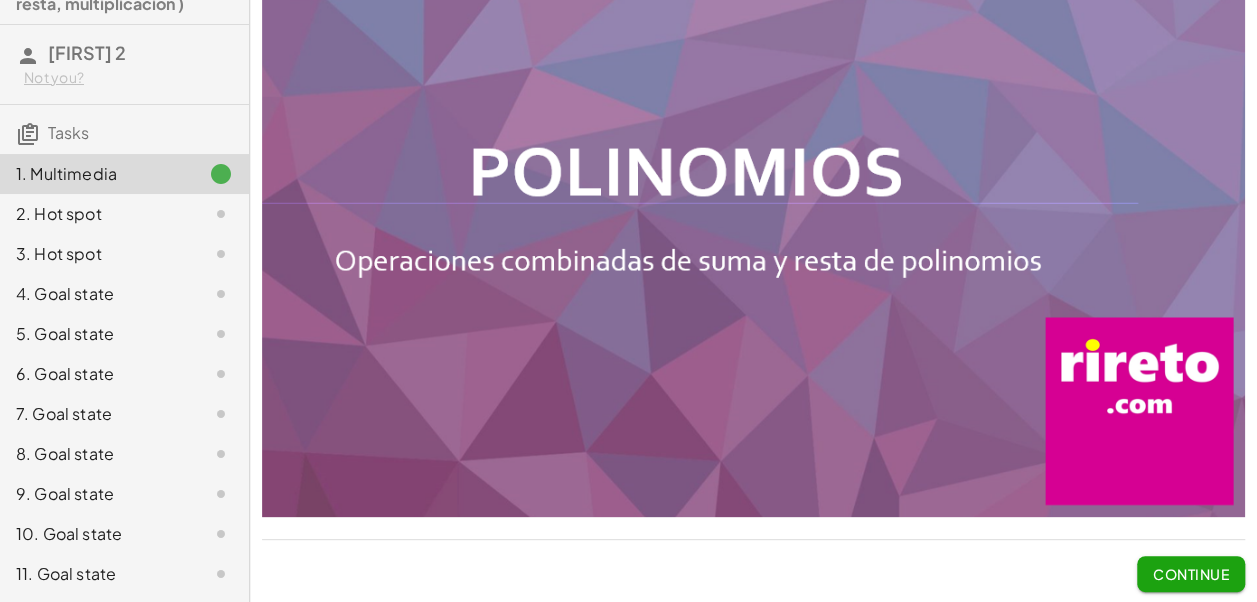 click on "11. Goal state" 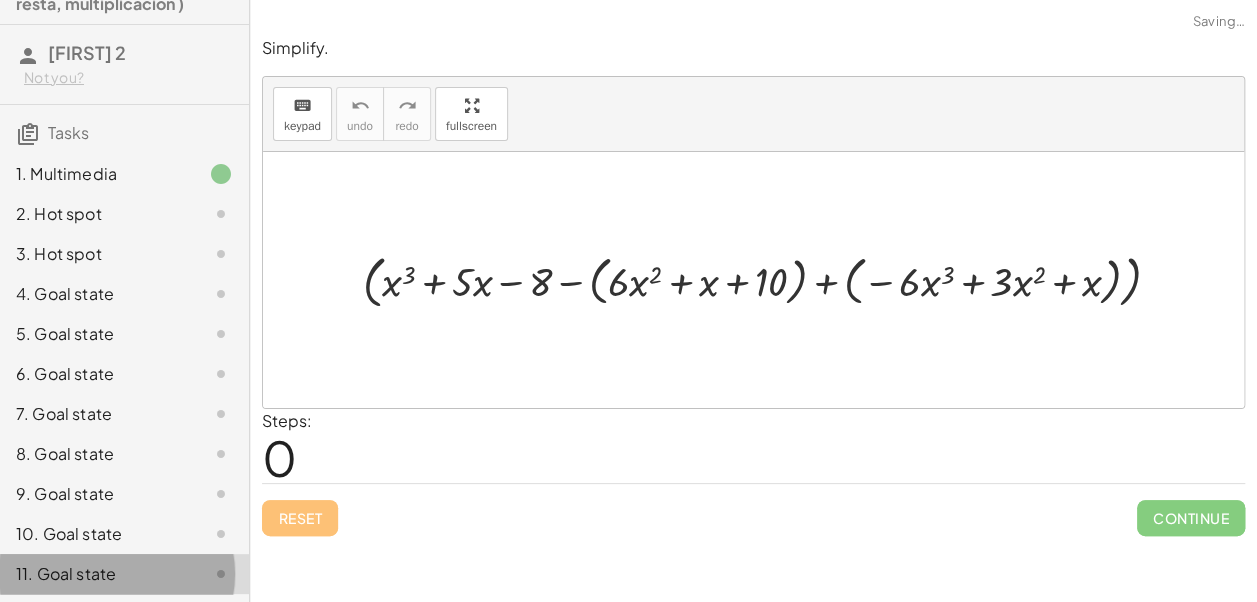 scroll, scrollTop: 0, scrollLeft: 0, axis: both 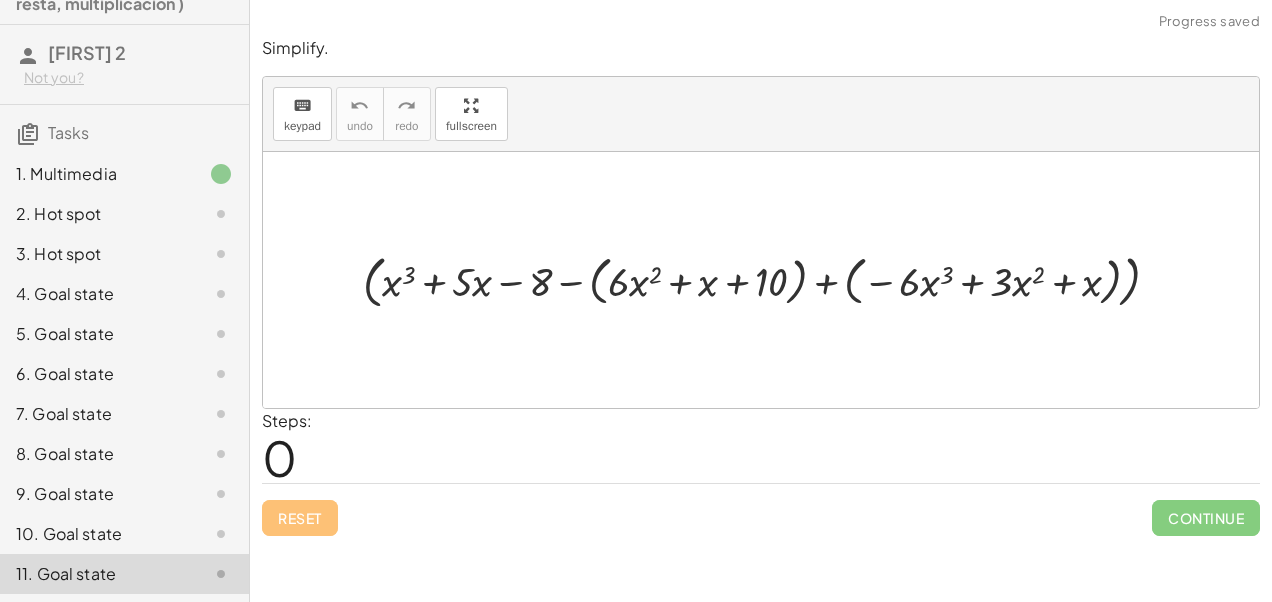 click on "1. Multimedia" 